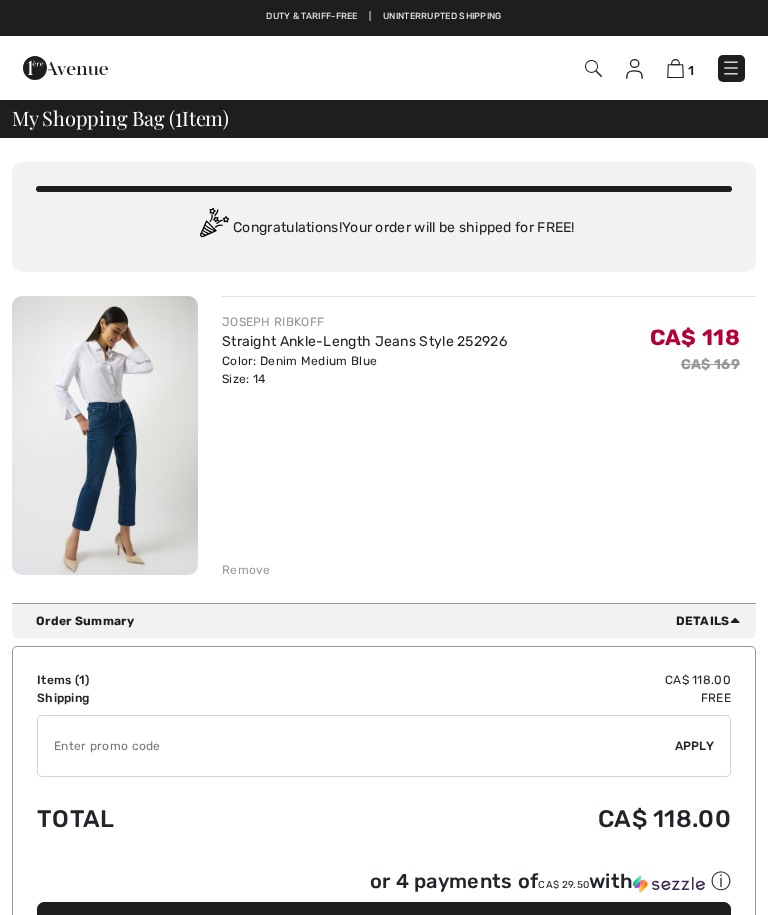scroll, scrollTop: 0, scrollLeft: 0, axis: both 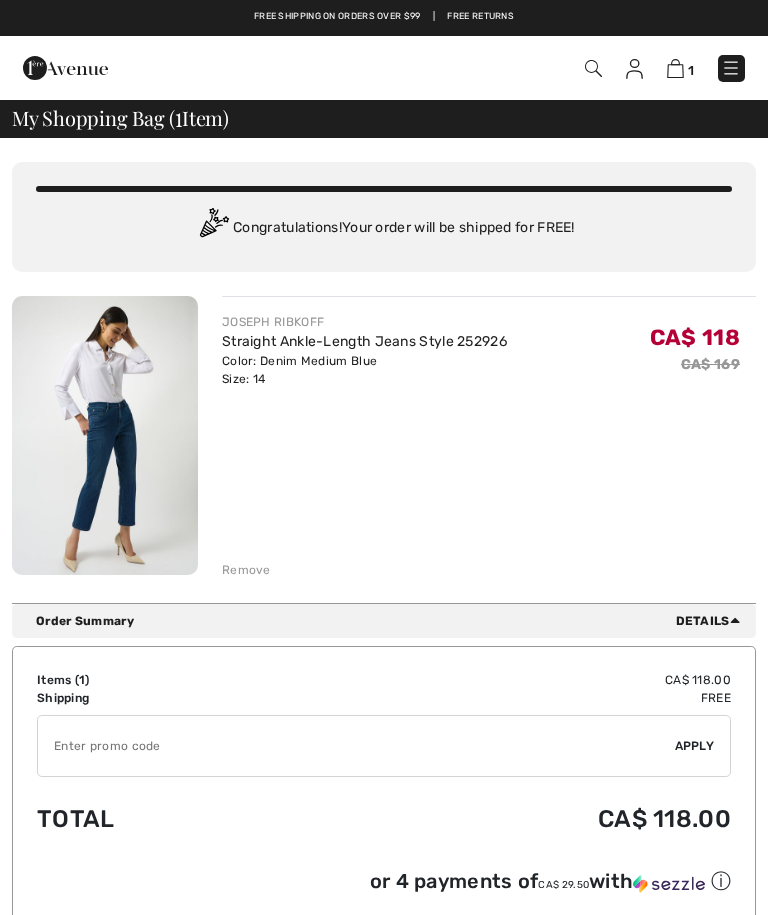 click at bounding box center (356, 746) 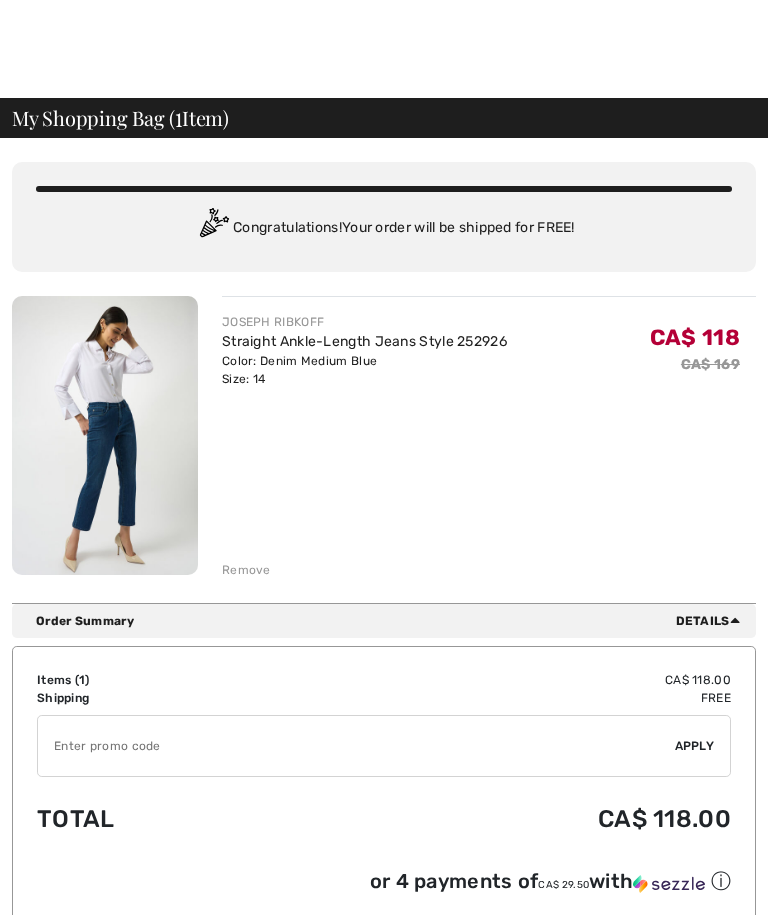 scroll, scrollTop: 128, scrollLeft: 0, axis: vertical 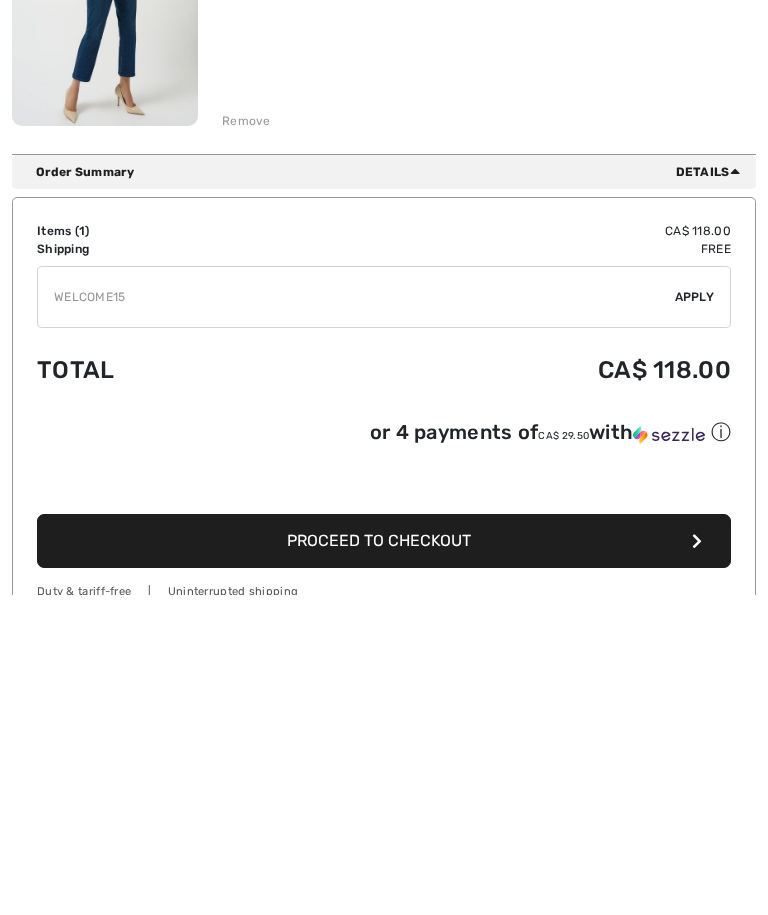 type on "WELCOME15" 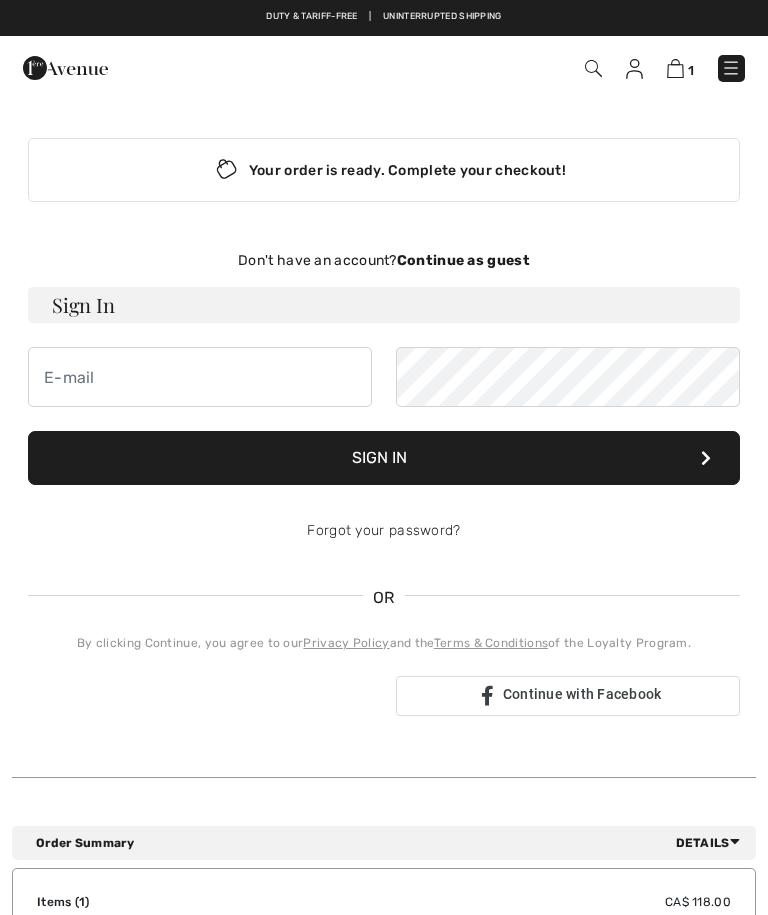 scroll, scrollTop: 0, scrollLeft: 0, axis: both 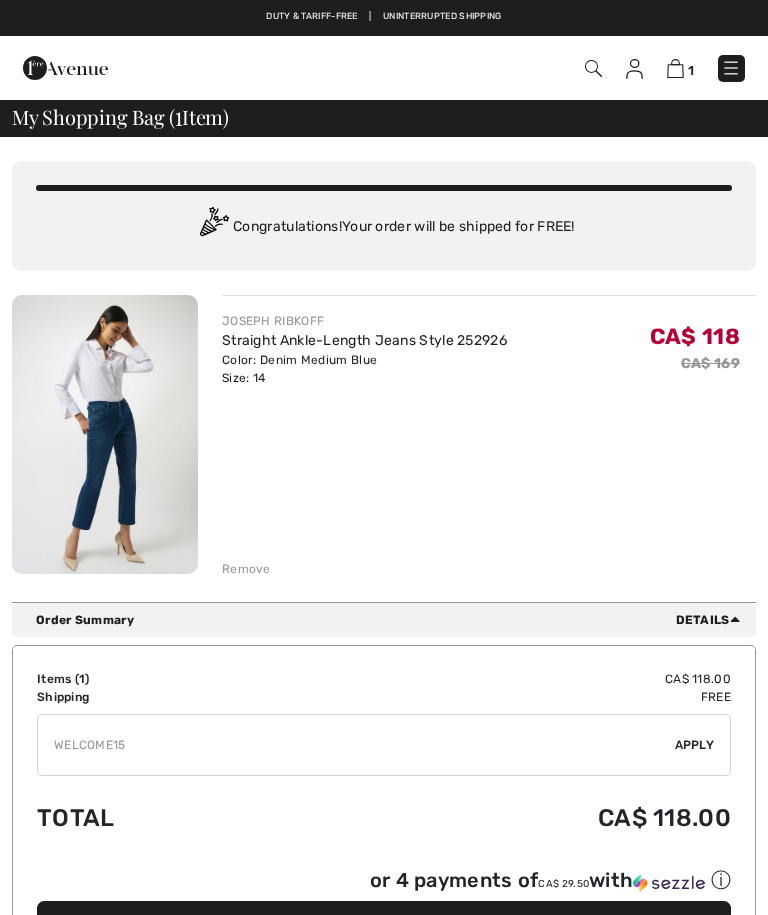 click at bounding box center (356, 745) 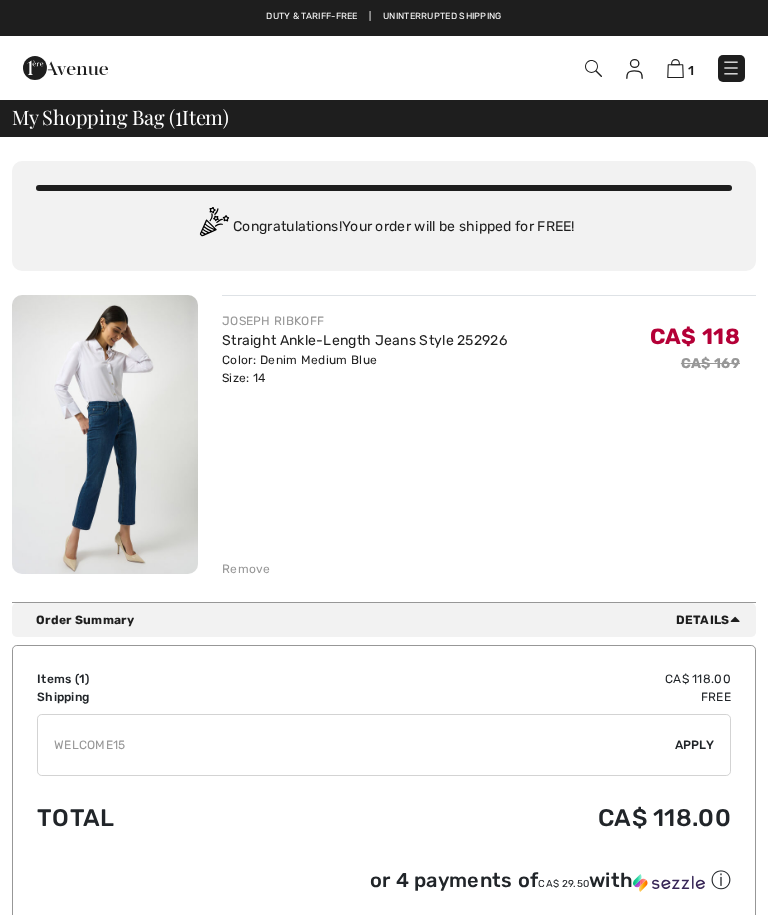 scroll, scrollTop: 128, scrollLeft: 0, axis: vertical 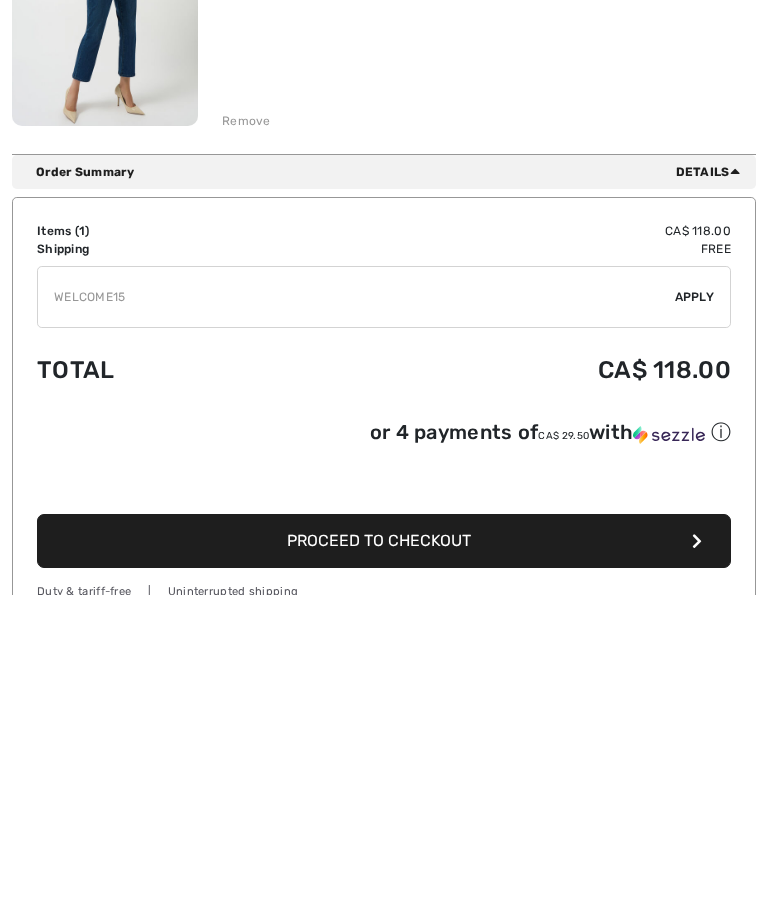click on "✔
Apply
Remove" at bounding box center [384, 618] 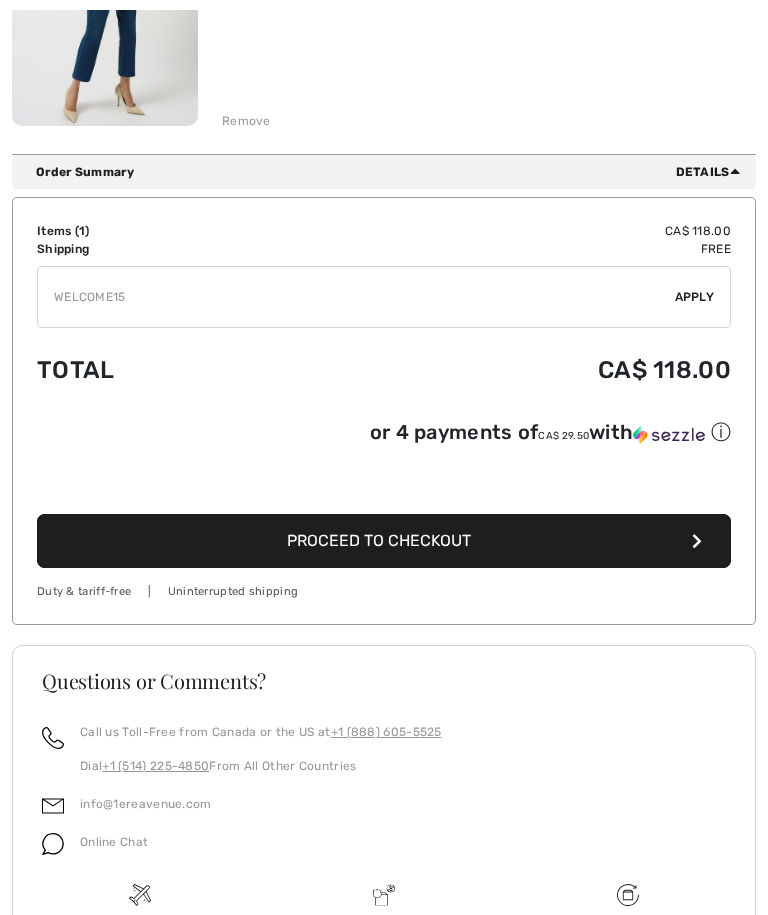click at bounding box center [356, 297] 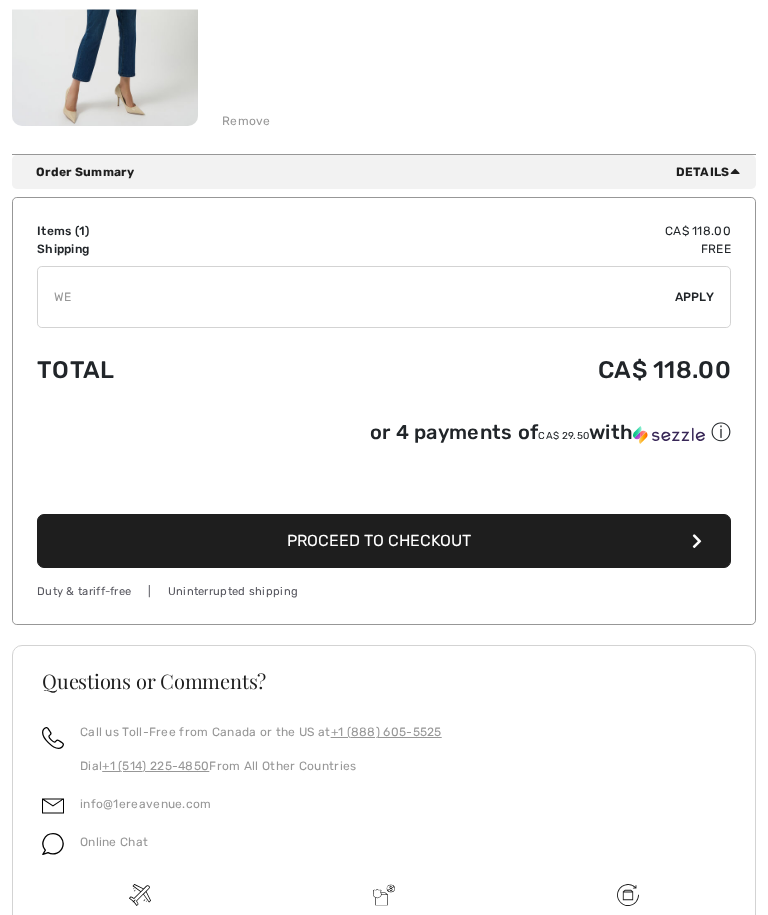 type on "W" 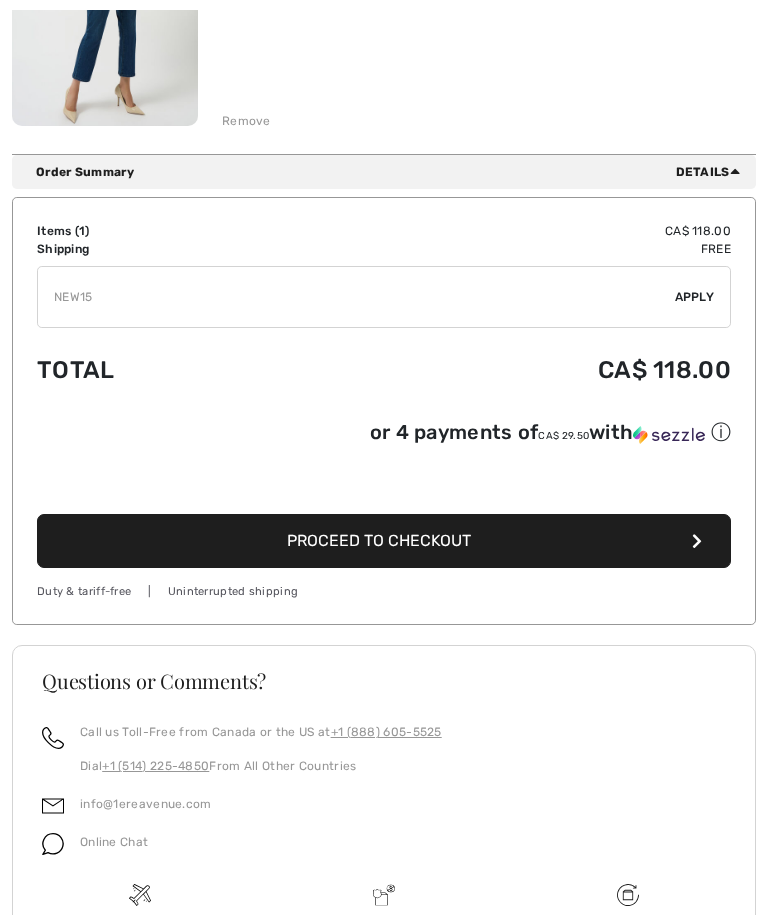 type on "NEW15" 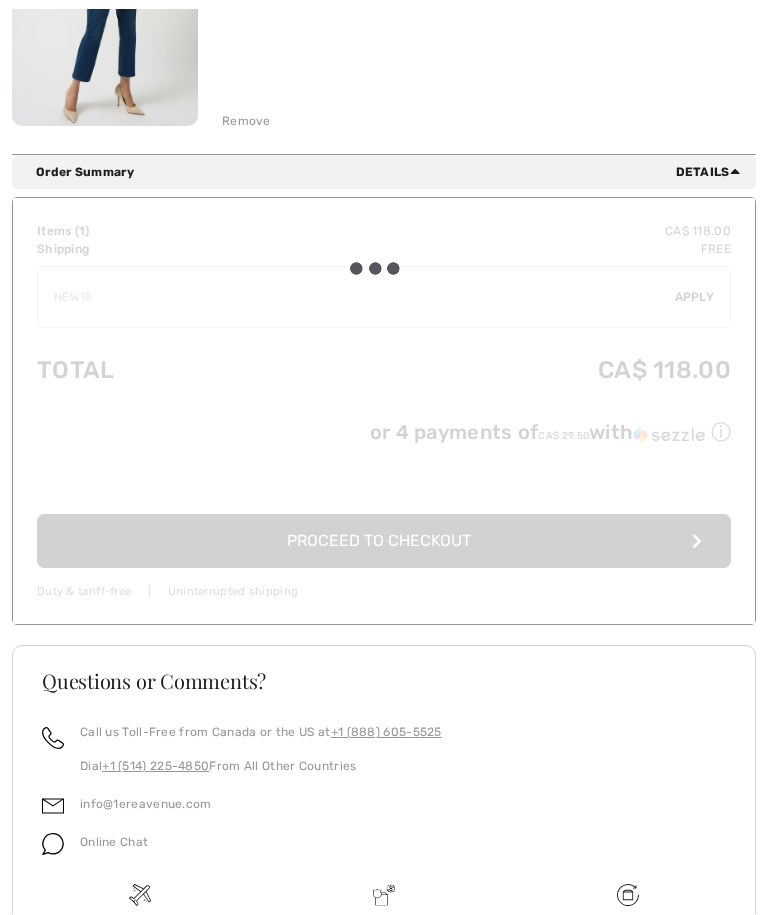 scroll, scrollTop: 449, scrollLeft: 0, axis: vertical 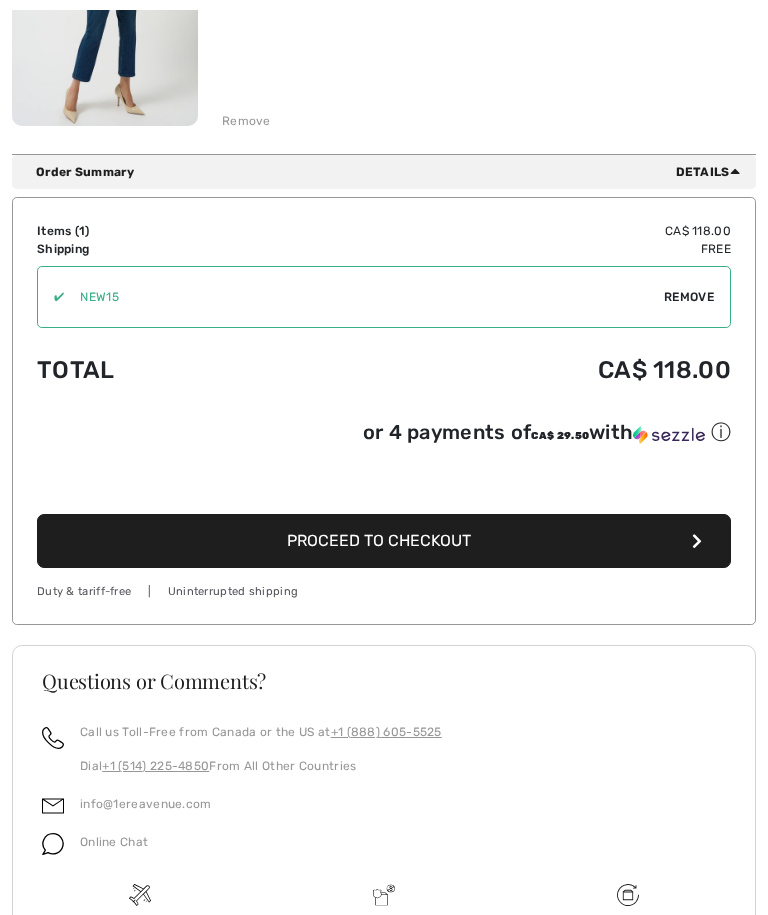 click on "✔
Apply
Remove" at bounding box center [384, 297] 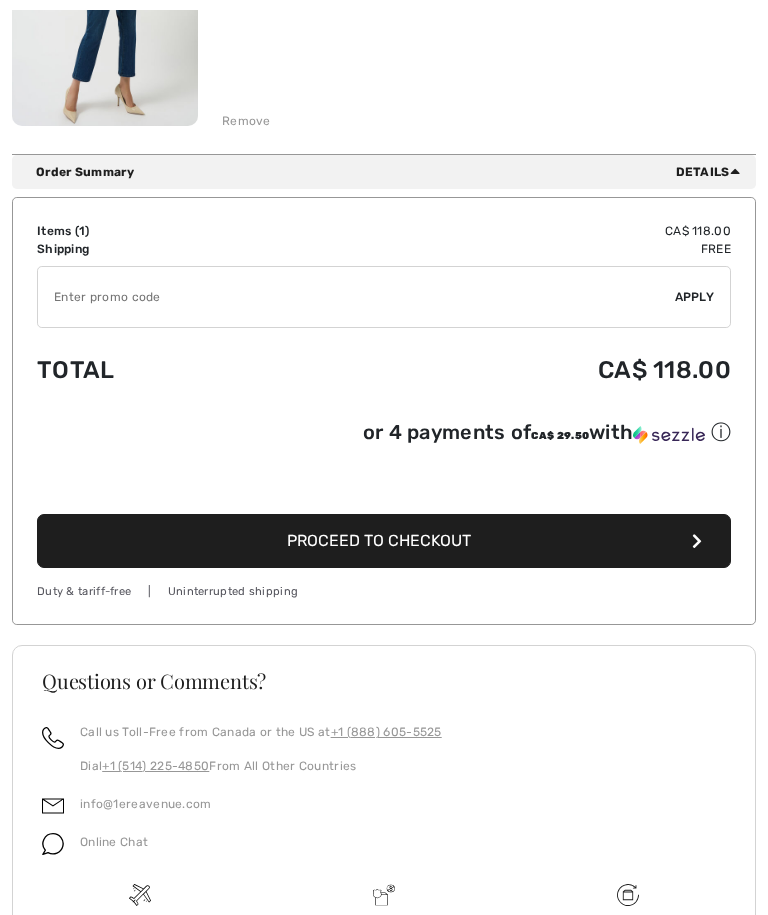 click at bounding box center [356, 297] 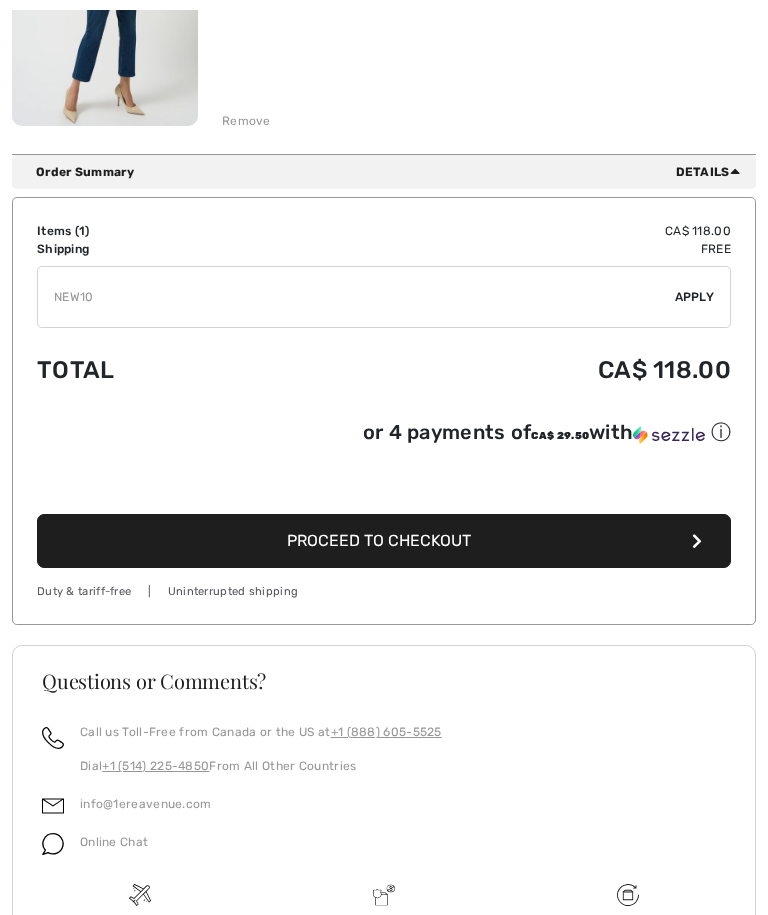 type on "NEW10" 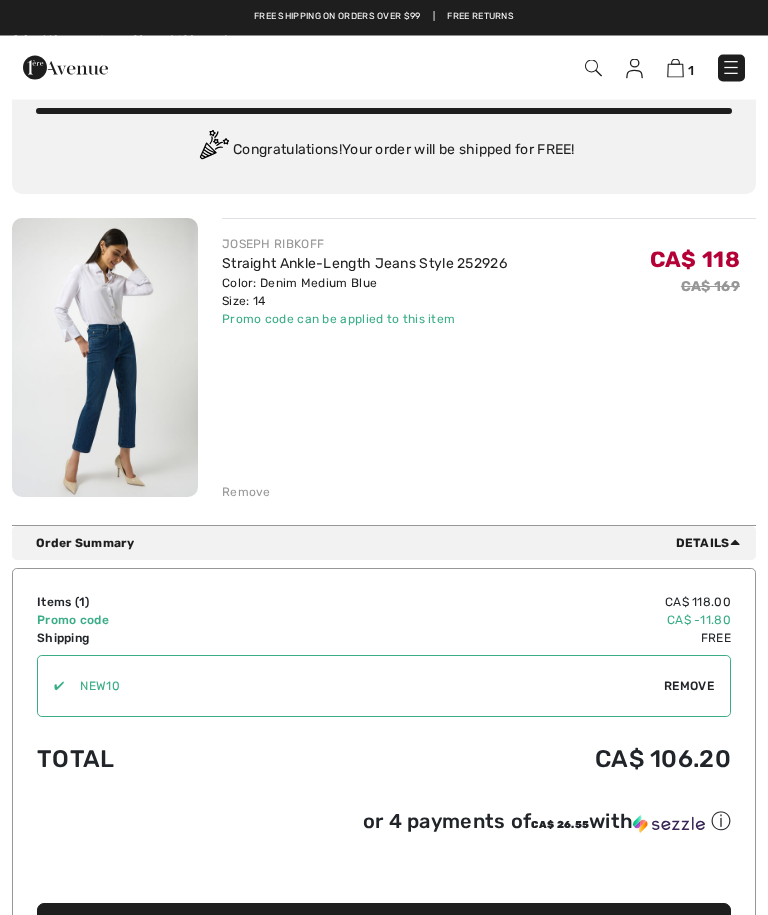 scroll, scrollTop: 0, scrollLeft: 0, axis: both 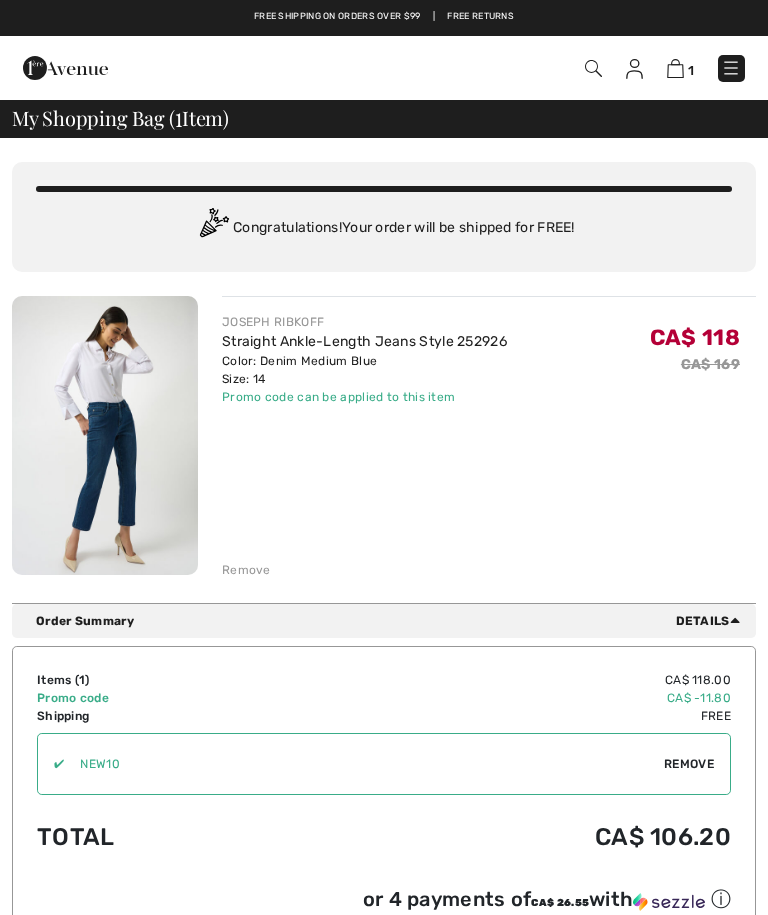 click at bounding box center (65, 68) 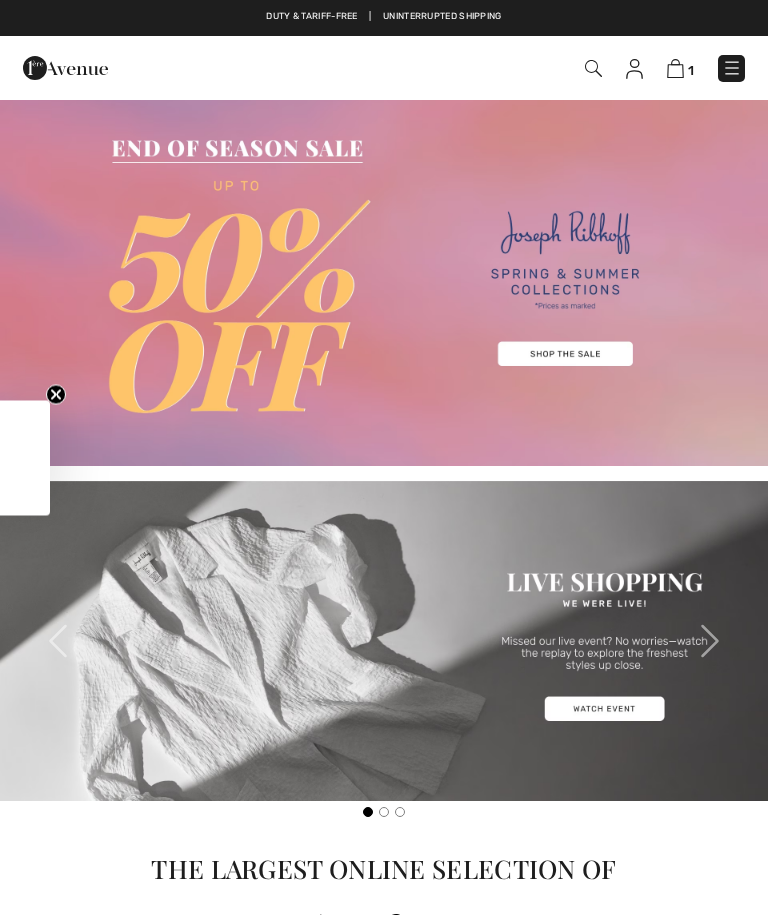 scroll, scrollTop: 0, scrollLeft: 0, axis: both 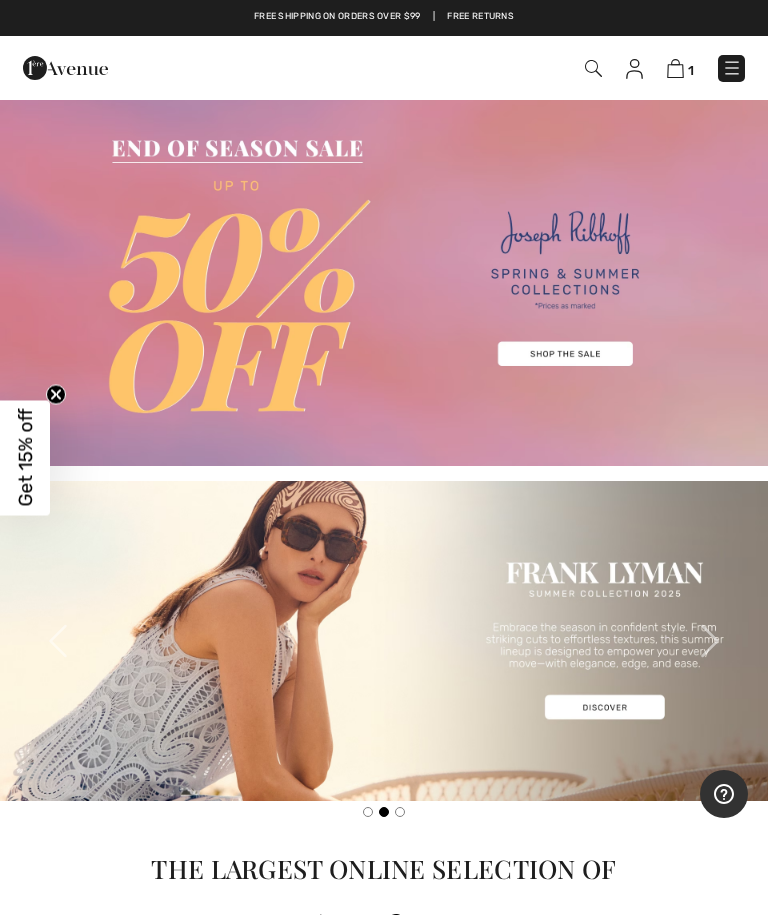 click at bounding box center [384, 282] 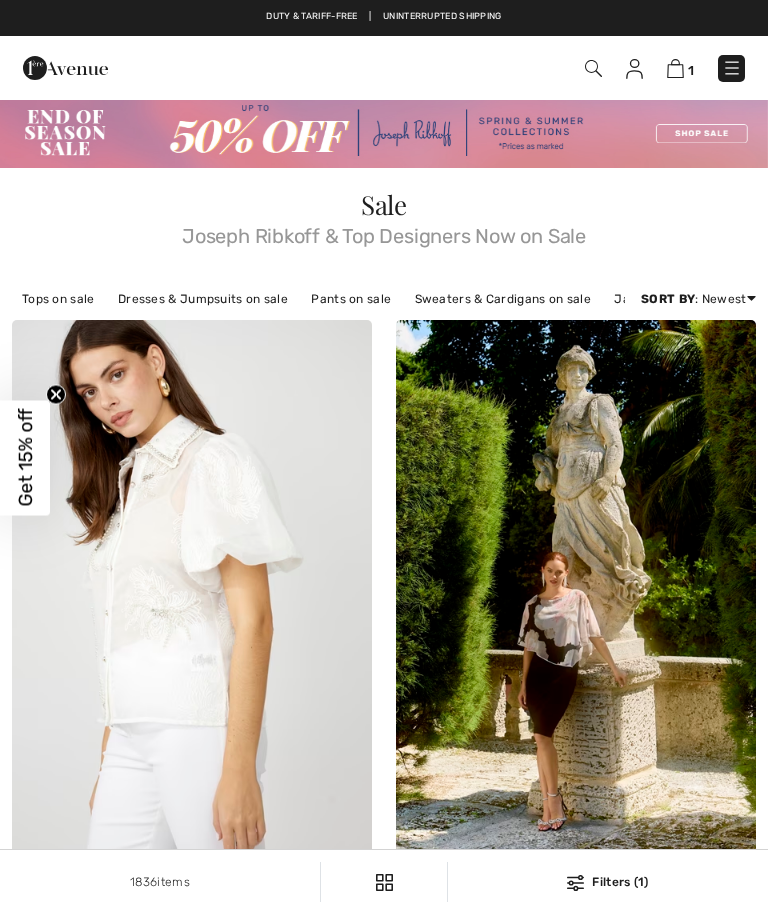 scroll, scrollTop: 0, scrollLeft: 0, axis: both 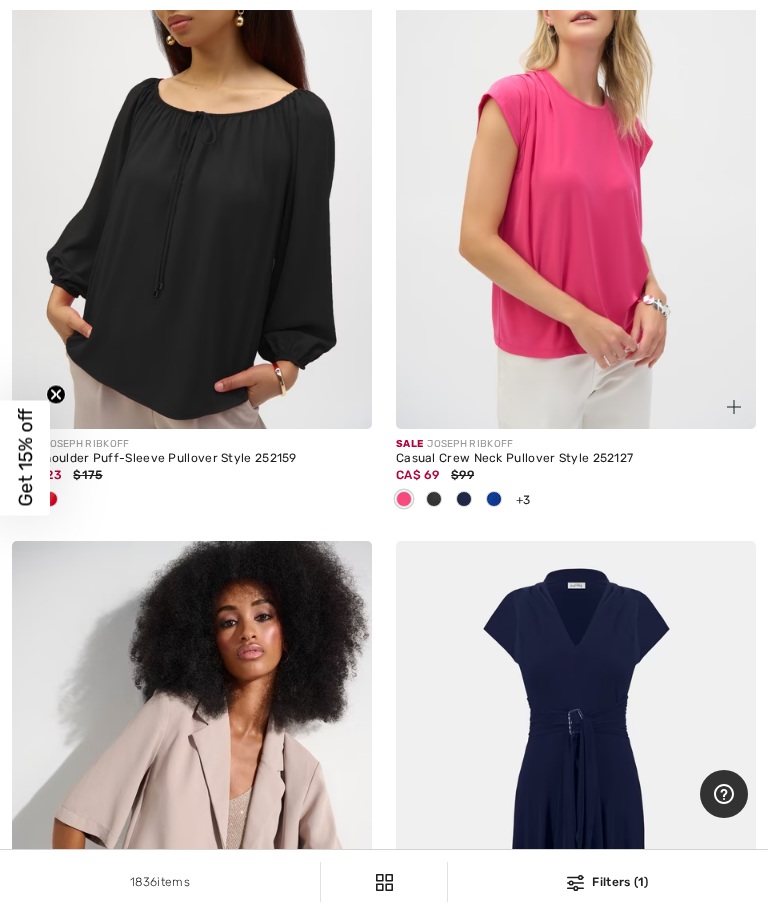 click at bounding box center (576, 159) 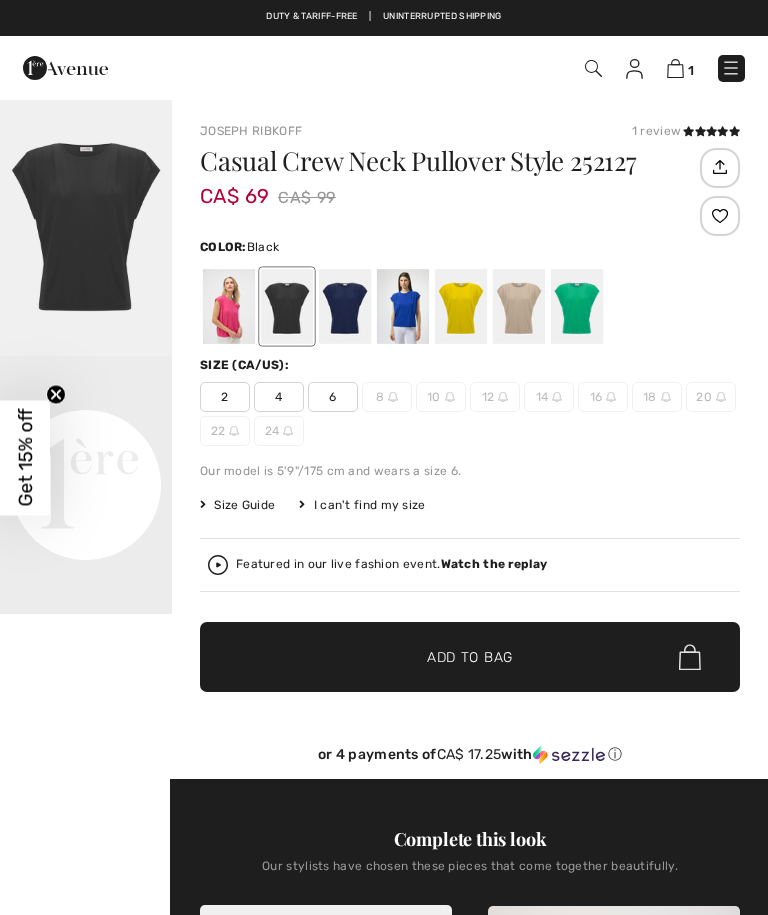 checkbox on "true" 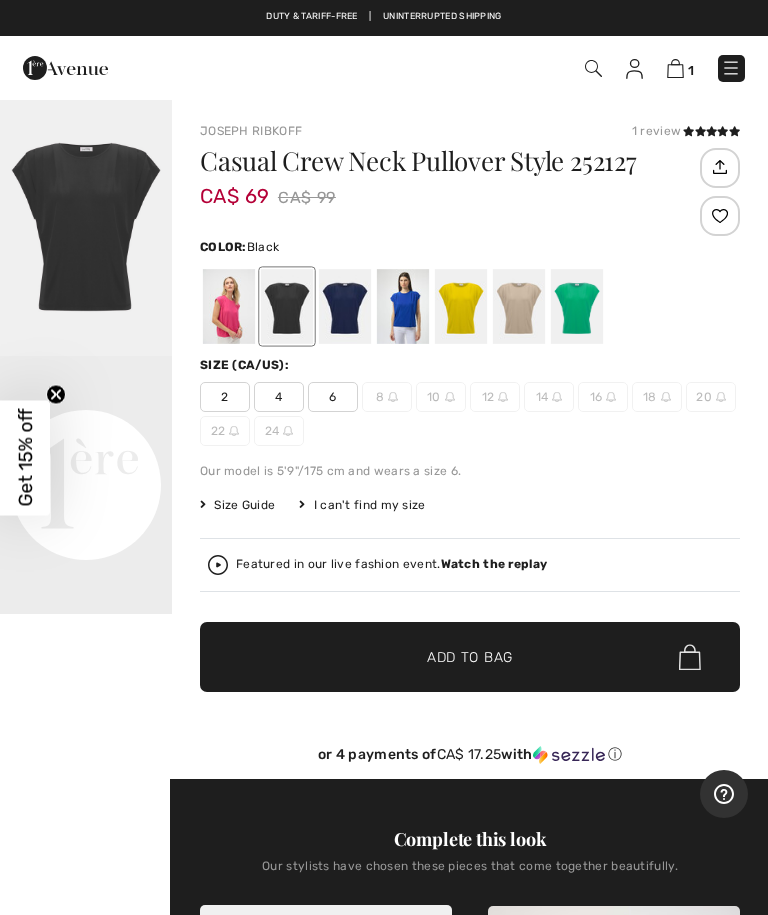 scroll, scrollTop: 0, scrollLeft: 0, axis: both 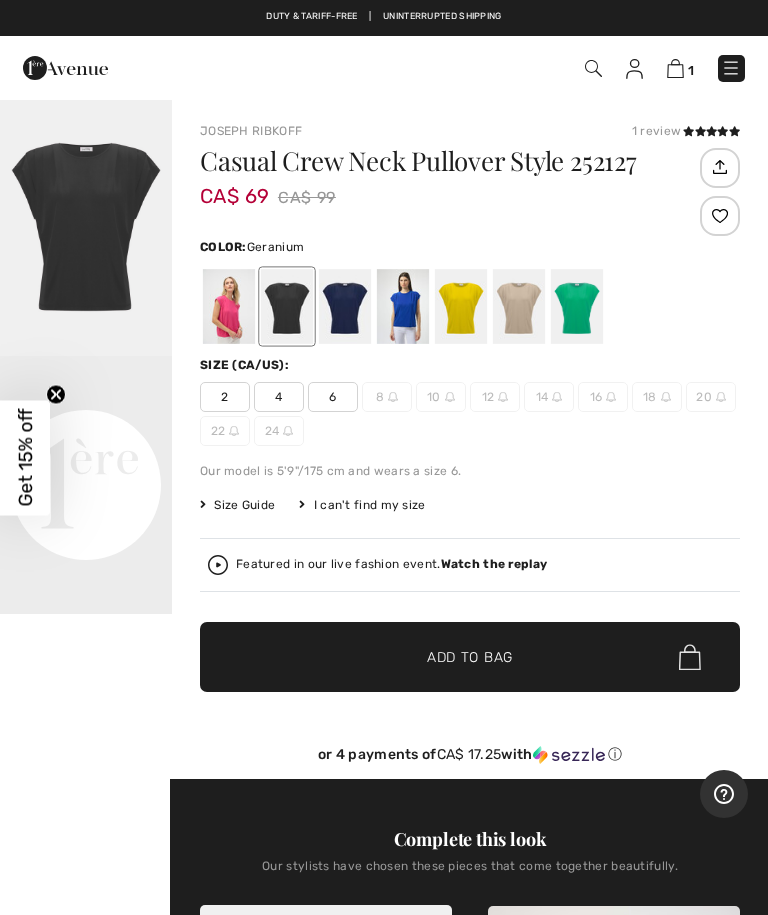 click at bounding box center [229, 306] 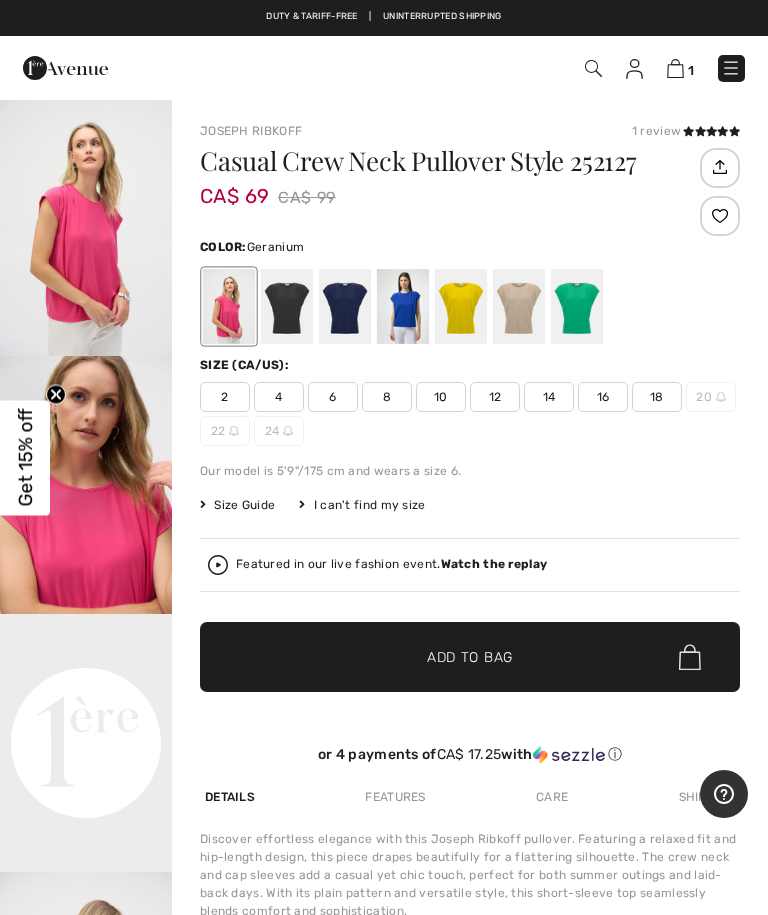 click at bounding box center [229, 306] 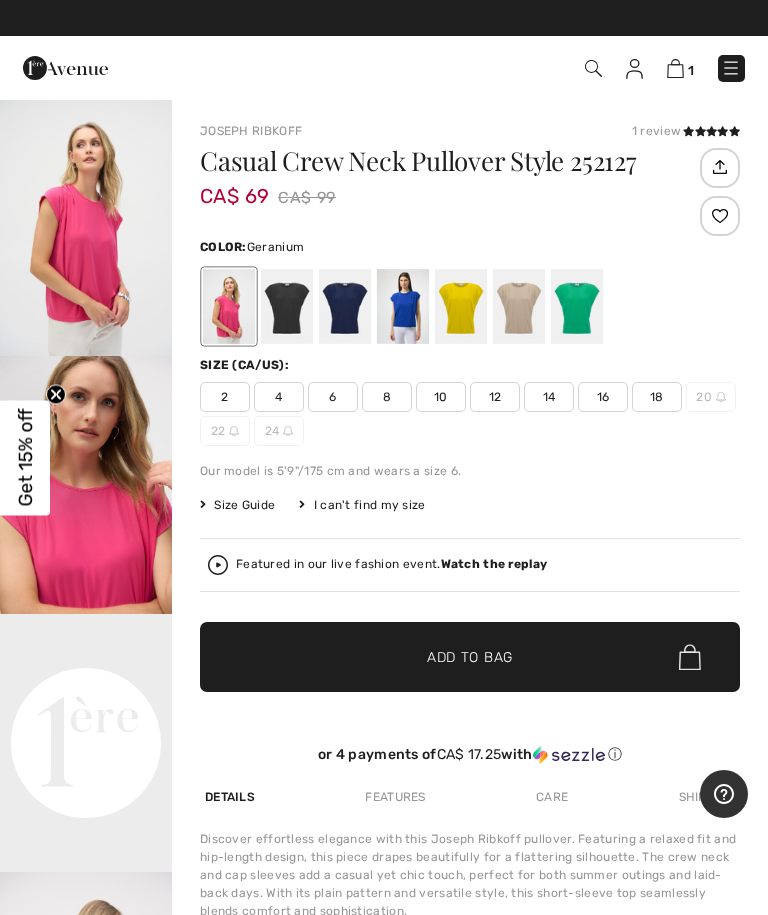 click at bounding box center [577, 306] 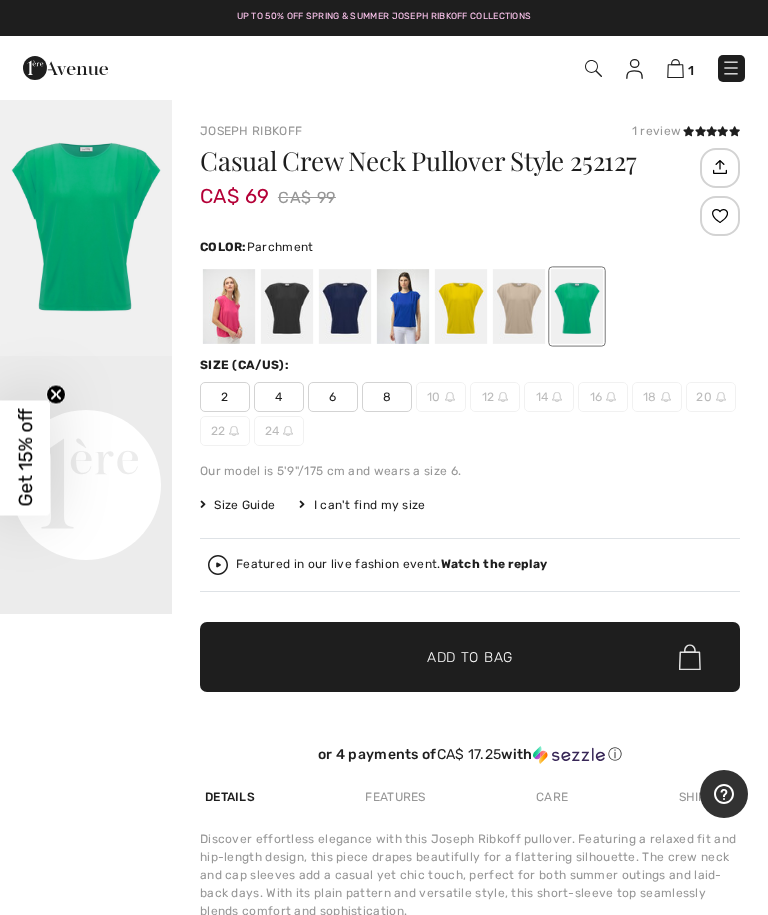 click at bounding box center (519, 306) 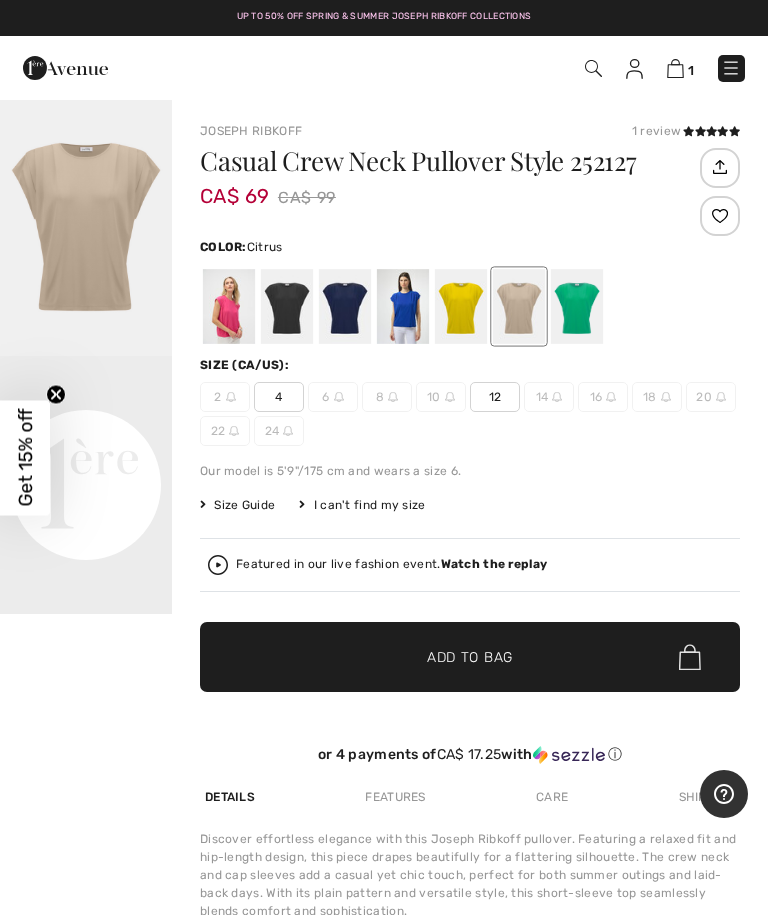 click at bounding box center [461, 306] 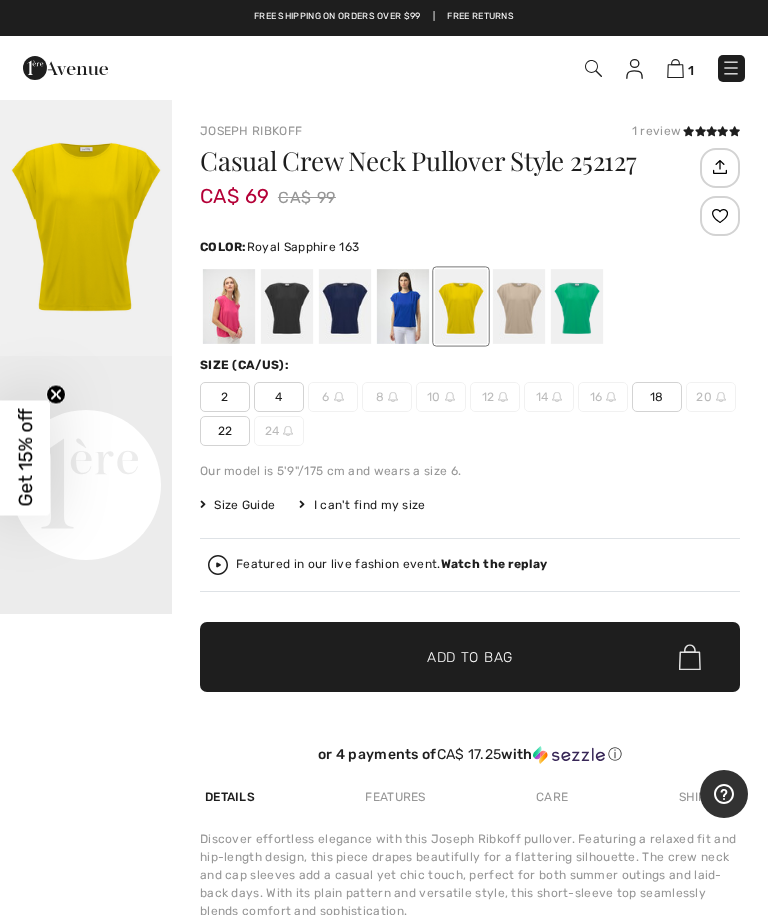 click at bounding box center (403, 306) 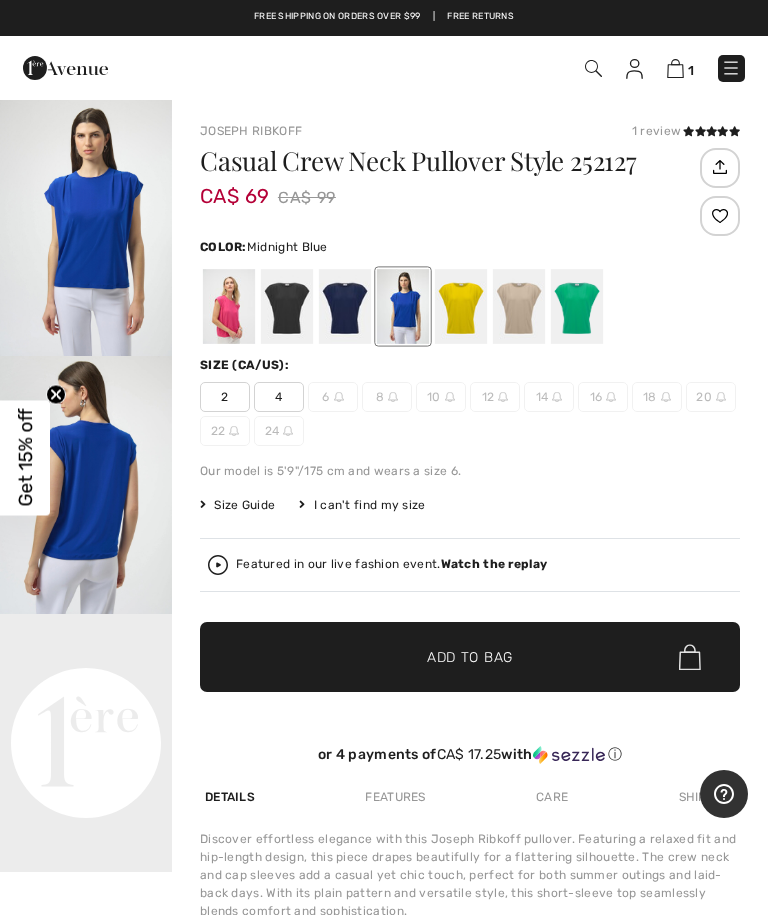 click at bounding box center [345, 306] 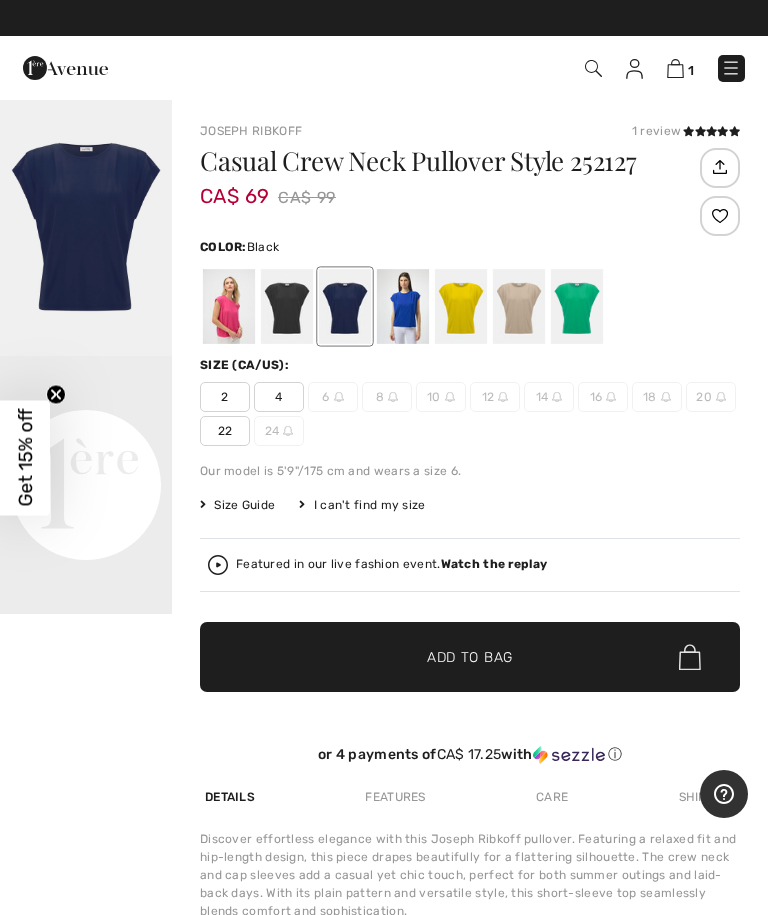 click at bounding box center (287, 306) 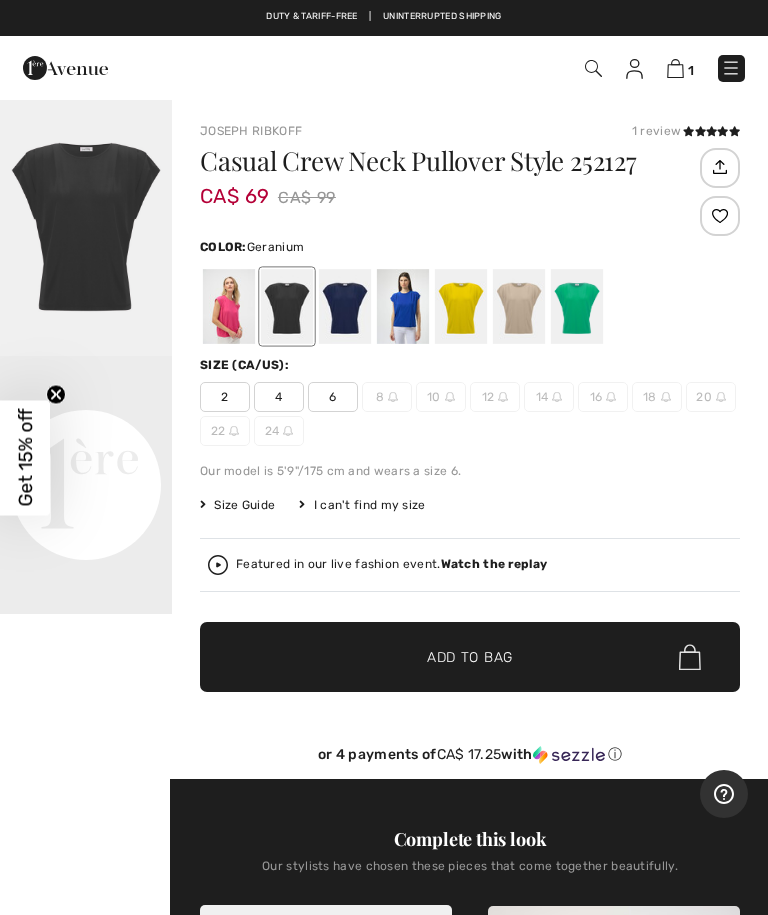 click at bounding box center (229, 306) 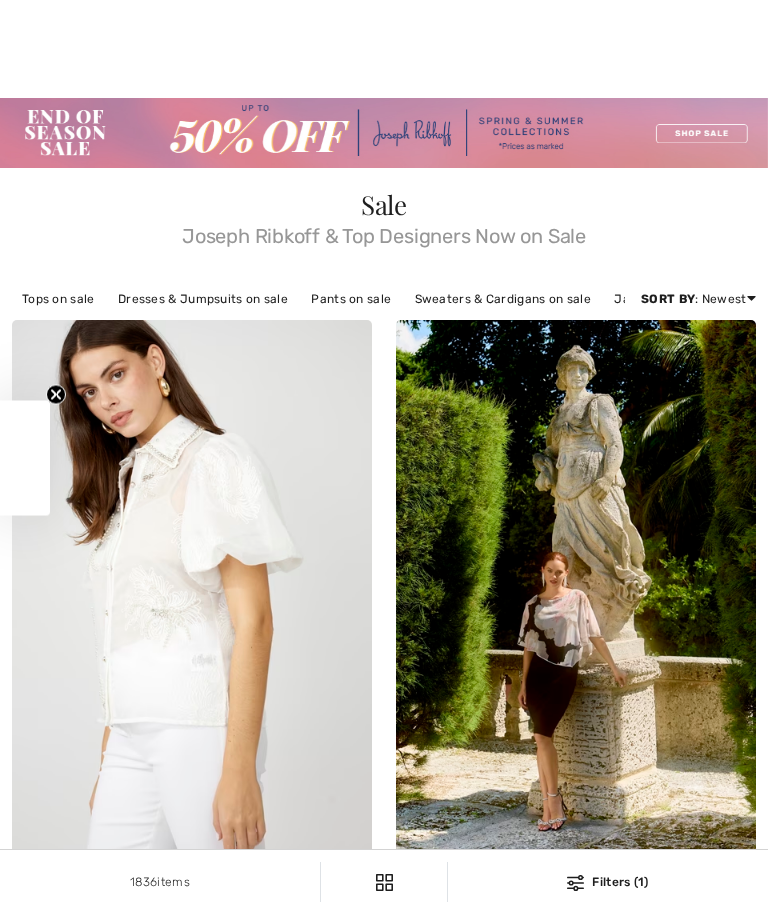 checkbox on "true" 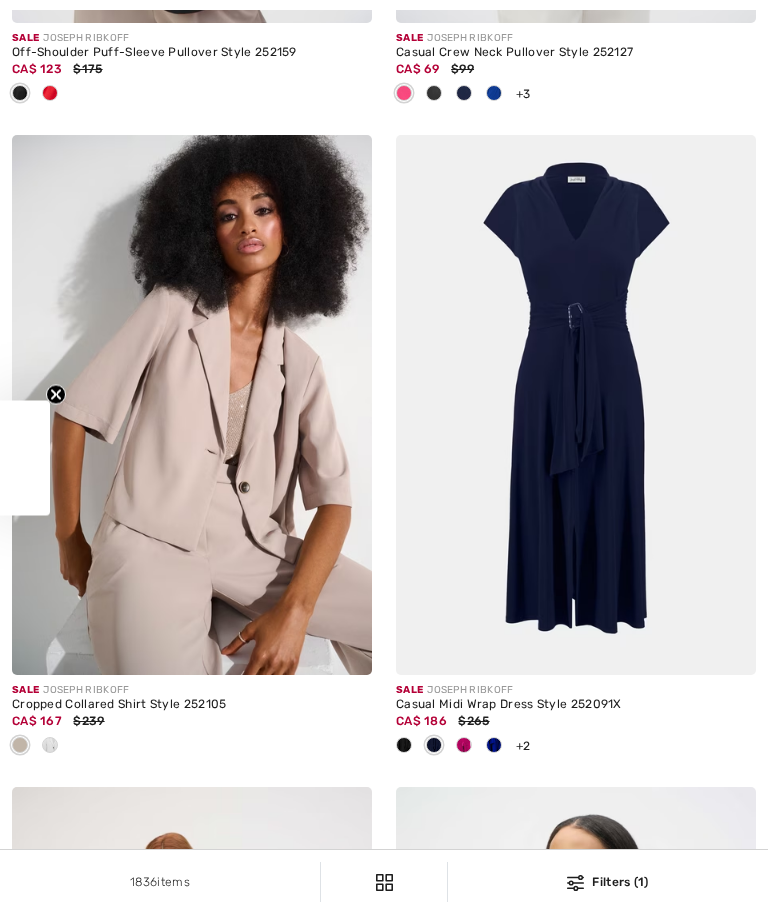 scroll, scrollTop: 0, scrollLeft: 0, axis: both 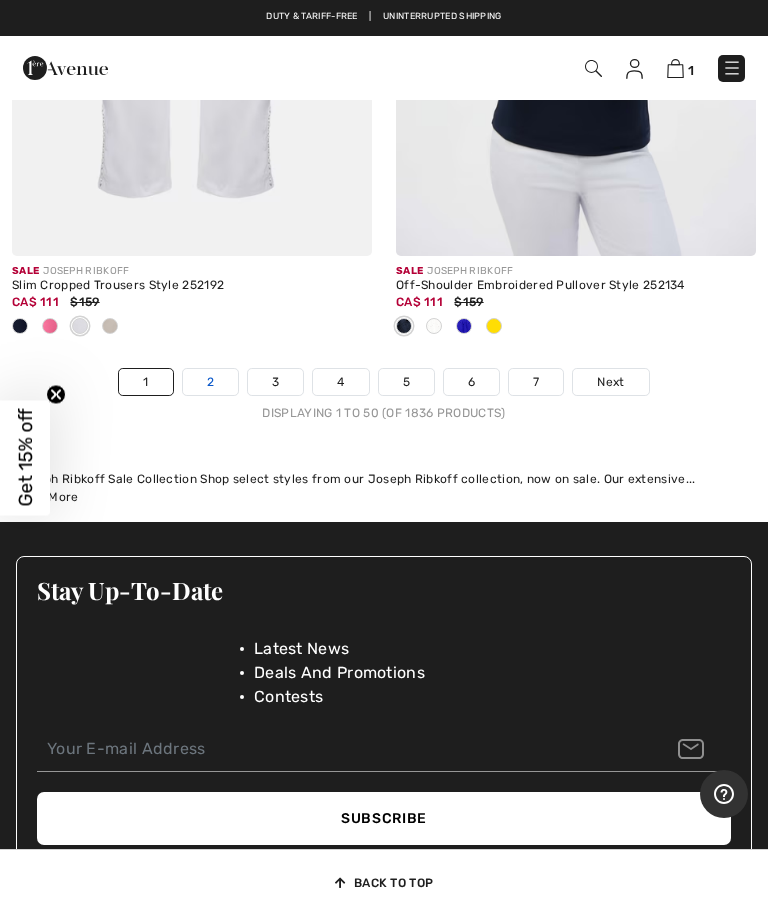 click on "2" at bounding box center (210, 382) 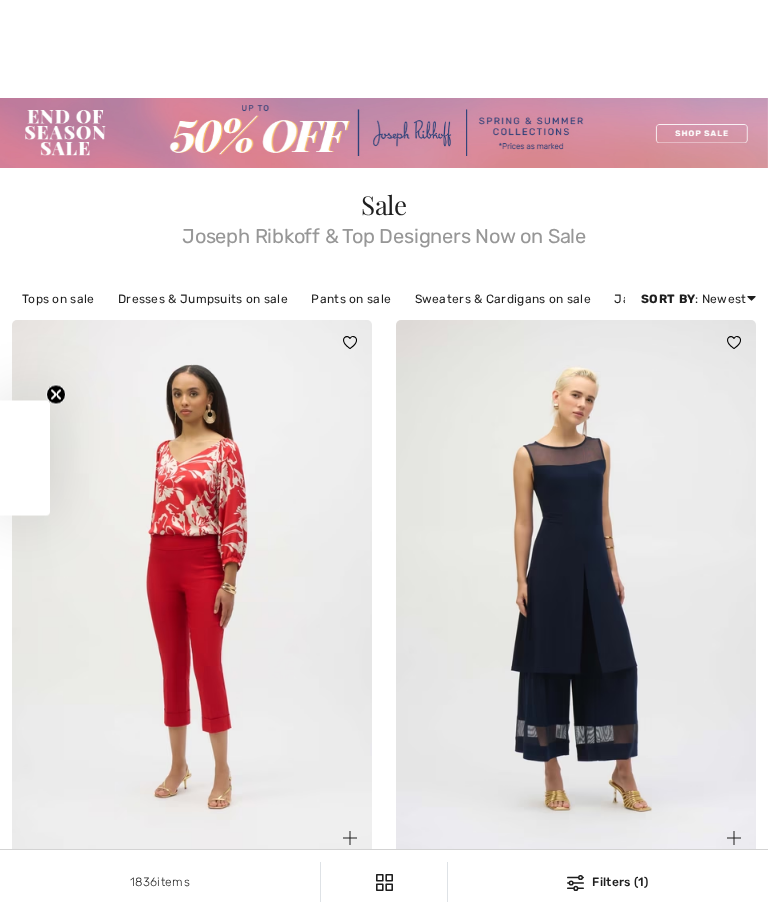 scroll, scrollTop: 214, scrollLeft: 0, axis: vertical 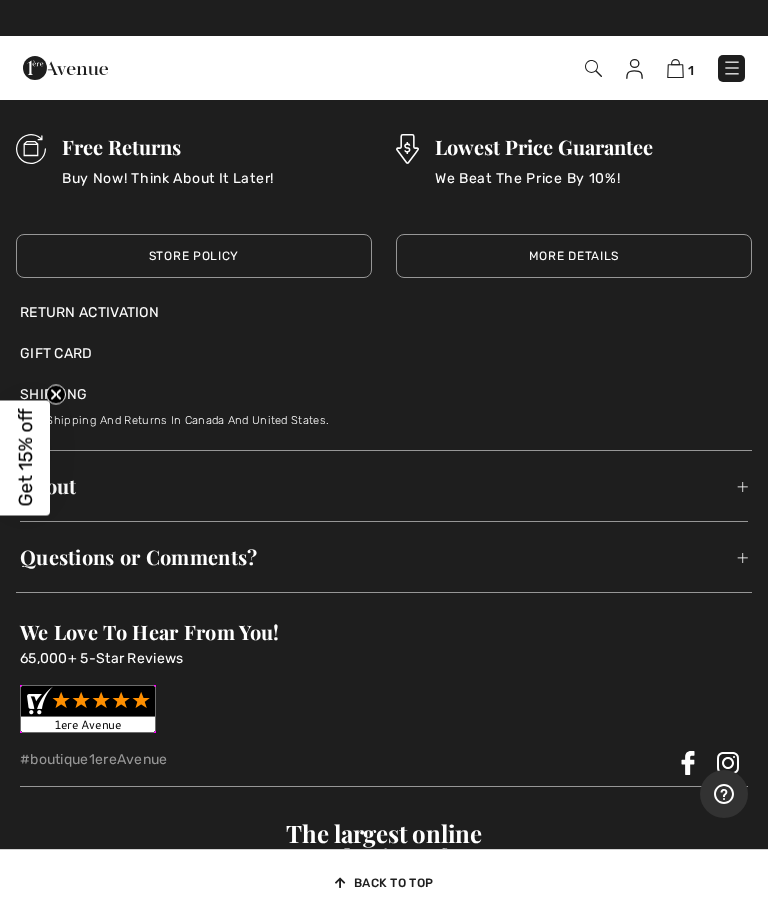 click on "Shipping" at bounding box center (53, 394) 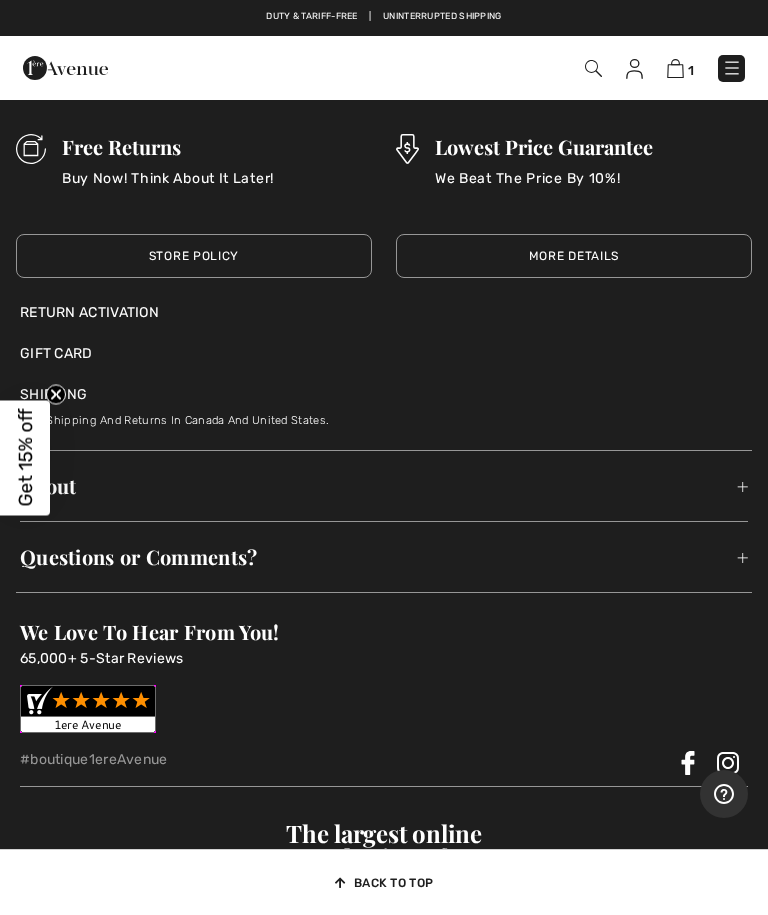 click on "Back to top" at bounding box center (384, 883) 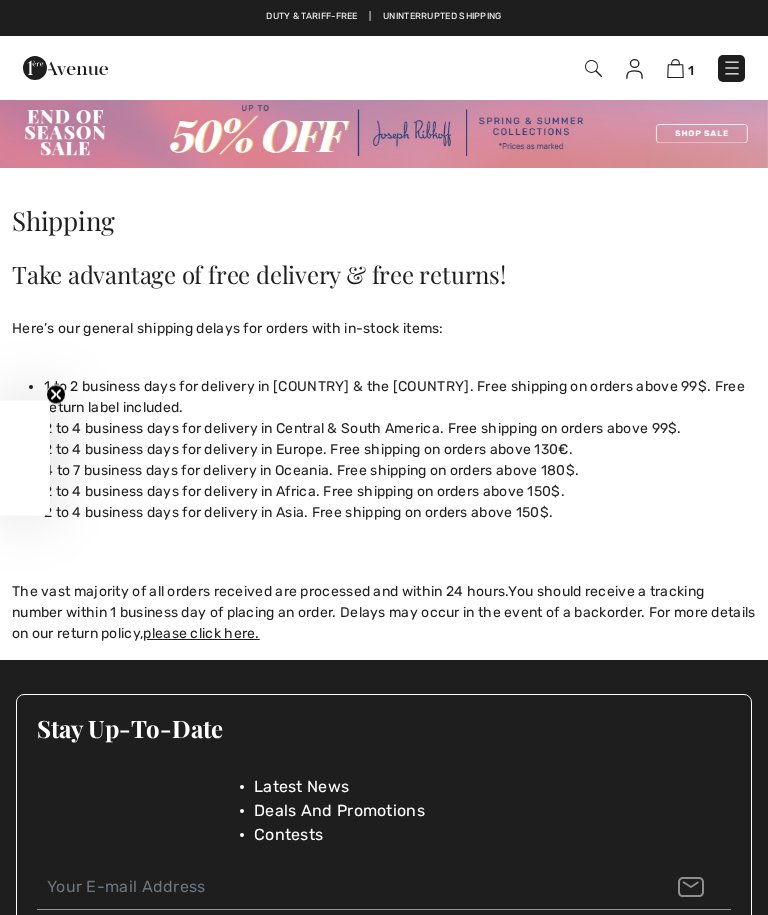 checkbox on "true" 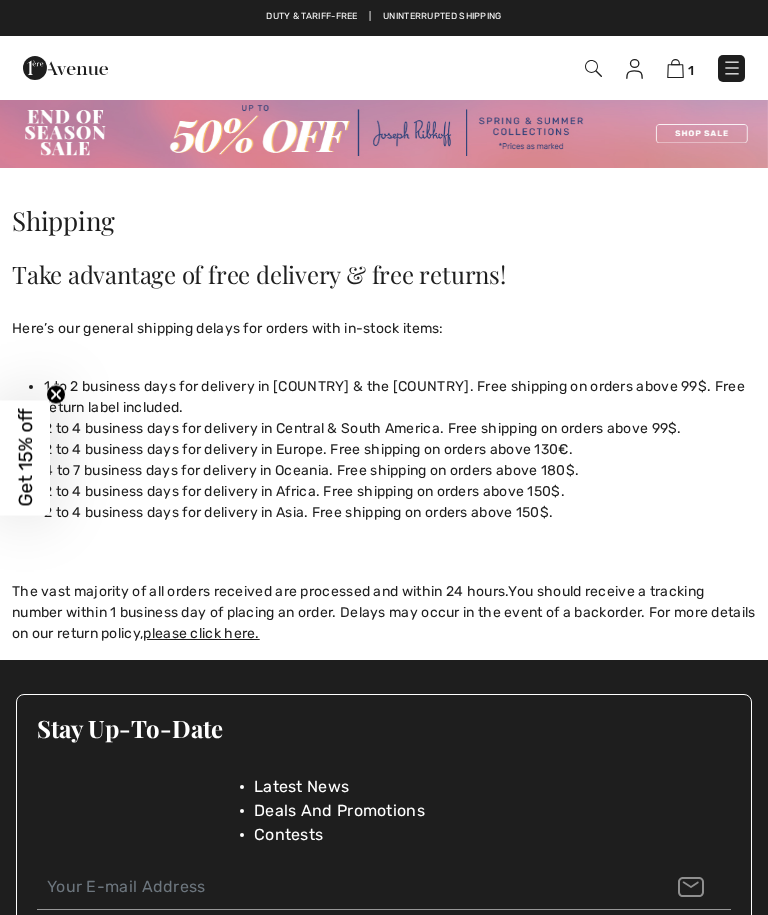 scroll, scrollTop: 0, scrollLeft: 0, axis: both 